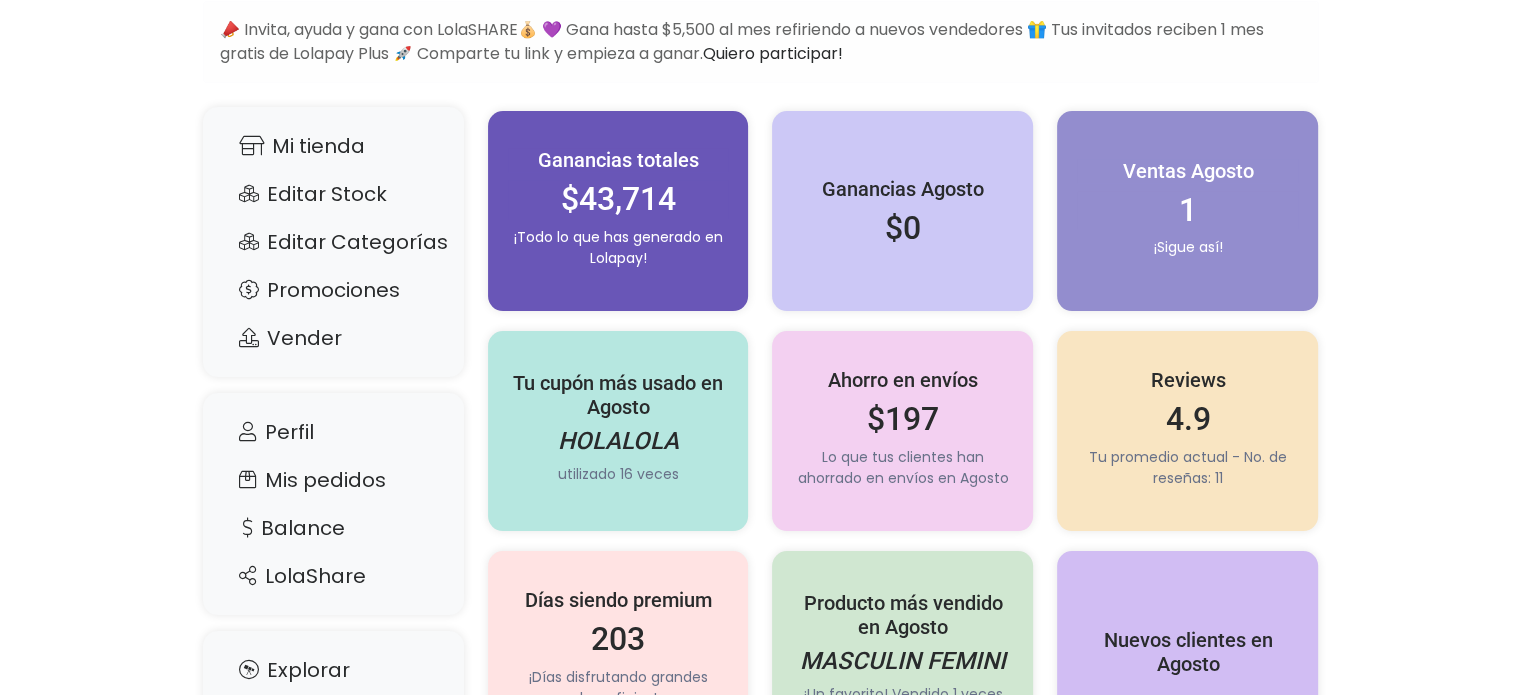 scroll, scrollTop: 0, scrollLeft: 0, axis: both 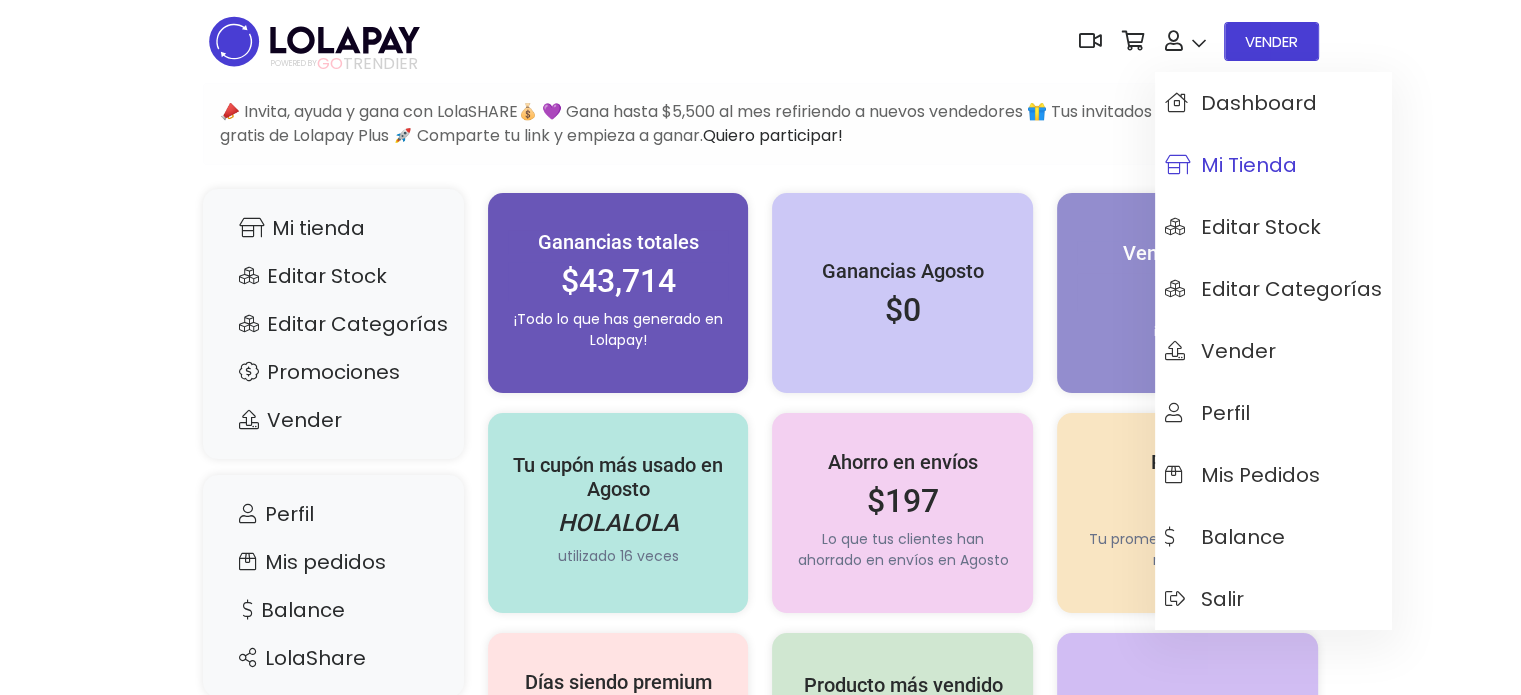 click on "Mi tienda" at bounding box center [1273, 165] 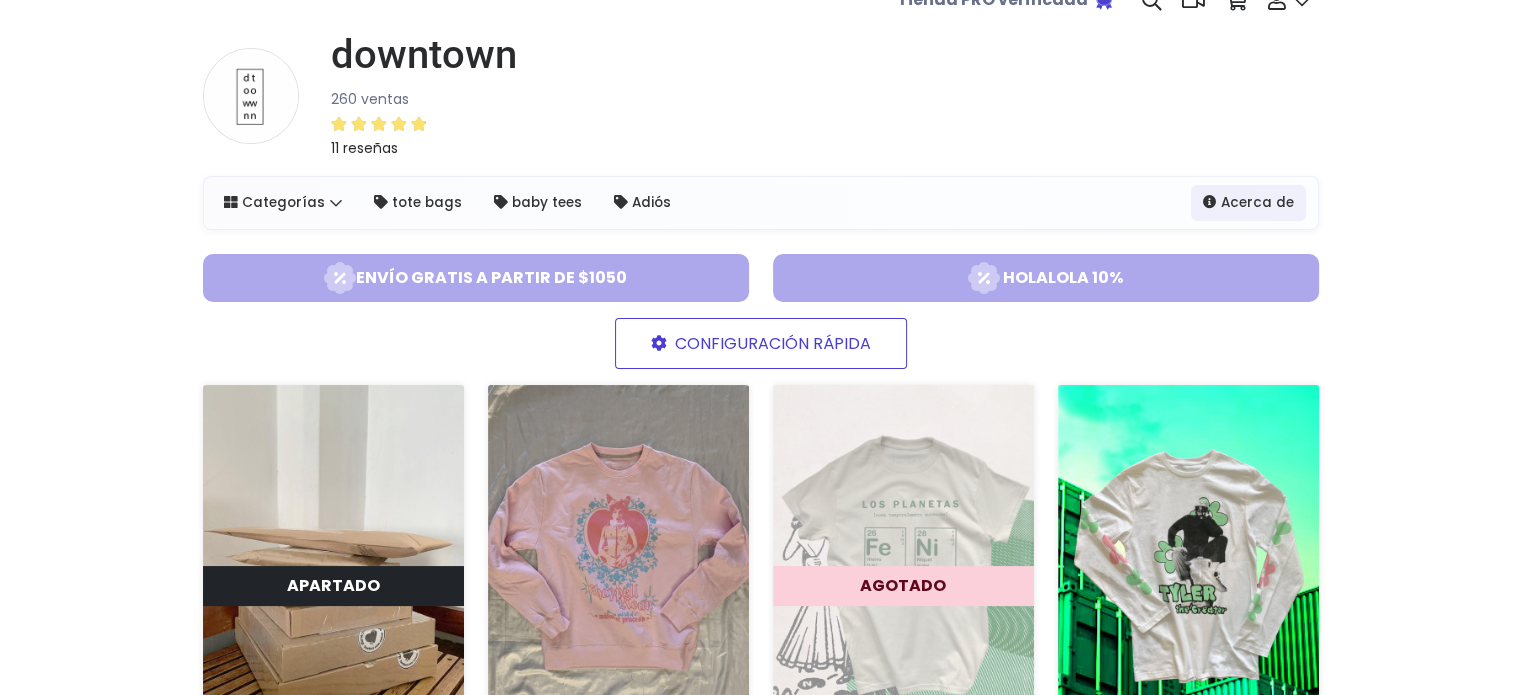 scroll, scrollTop: 0, scrollLeft: 0, axis: both 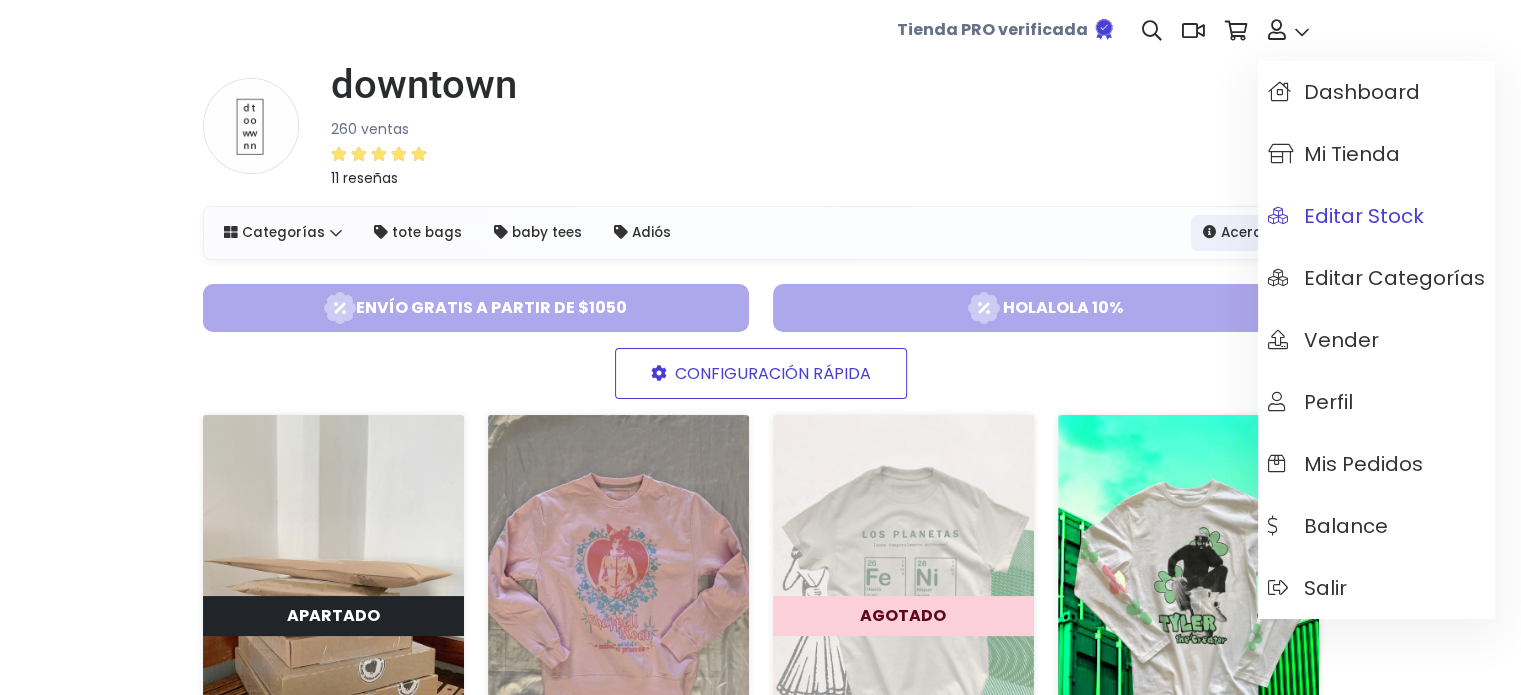 click on "Editar Stock" at bounding box center (1346, 216) 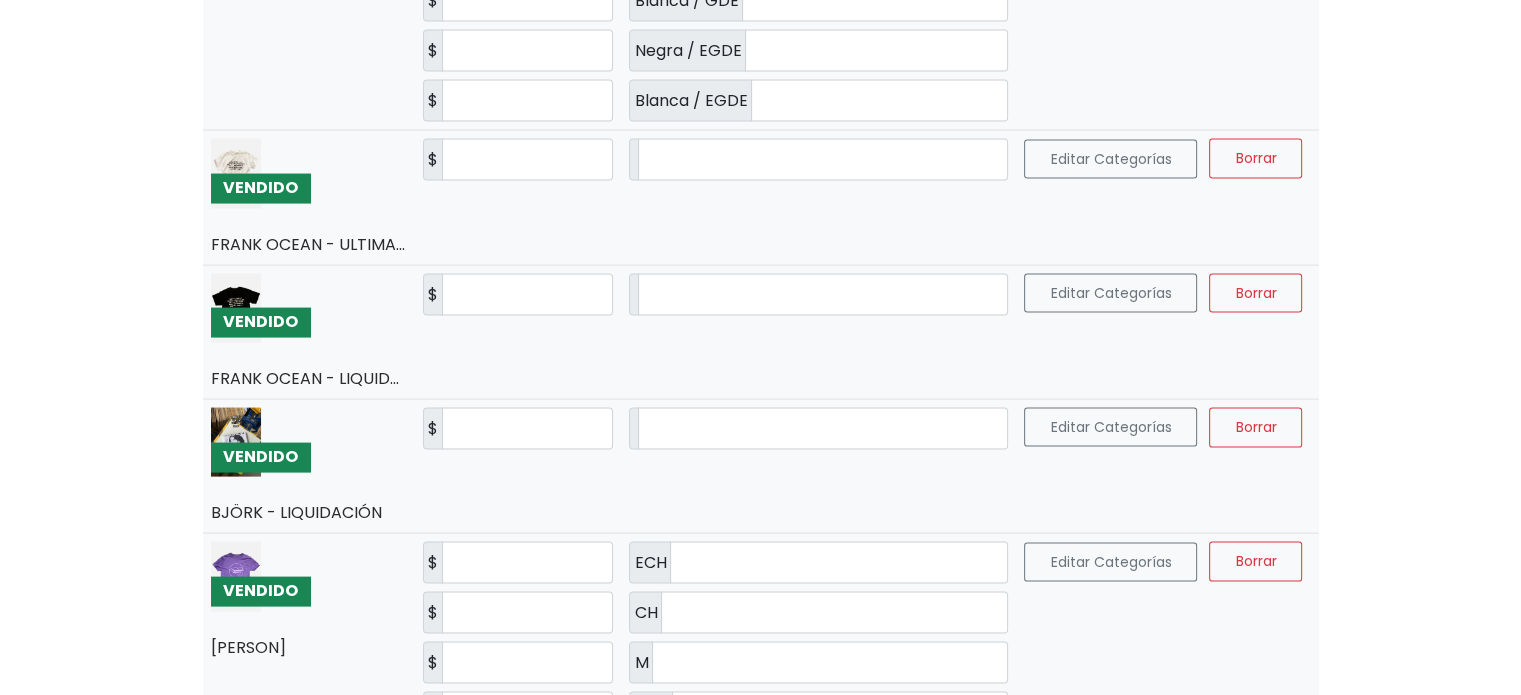 scroll, scrollTop: 11691, scrollLeft: 0, axis: vertical 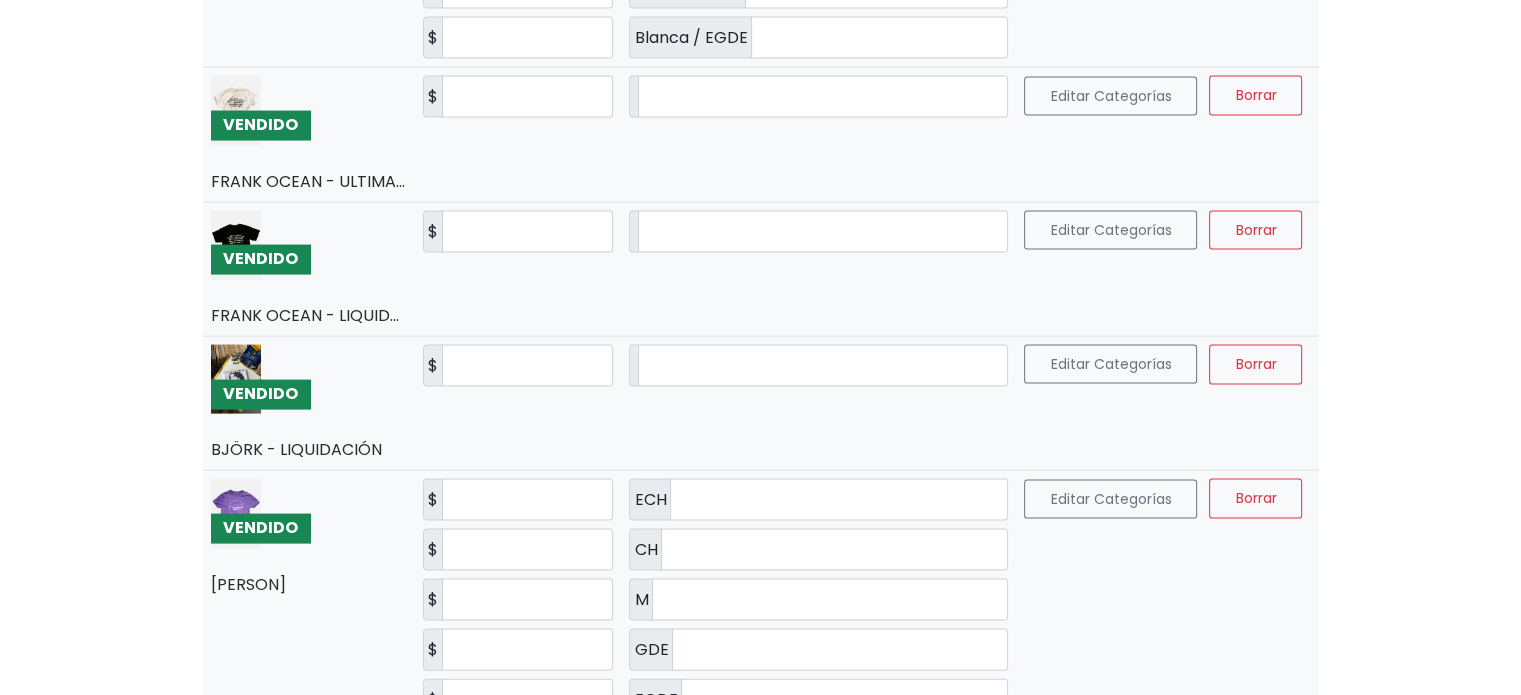 click on "2" at bounding box center [741, 774] 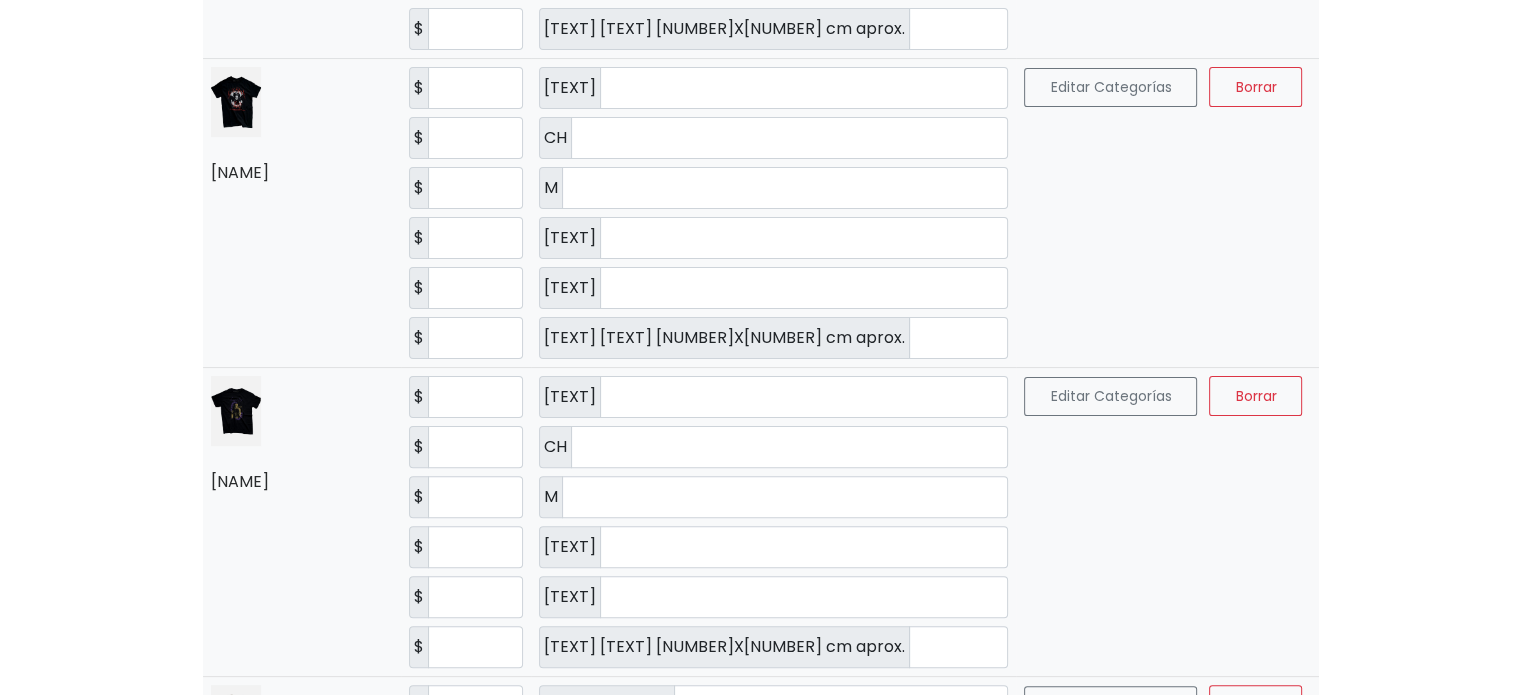 scroll, scrollTop: 700, scrollLeft: 0, axis: vertical 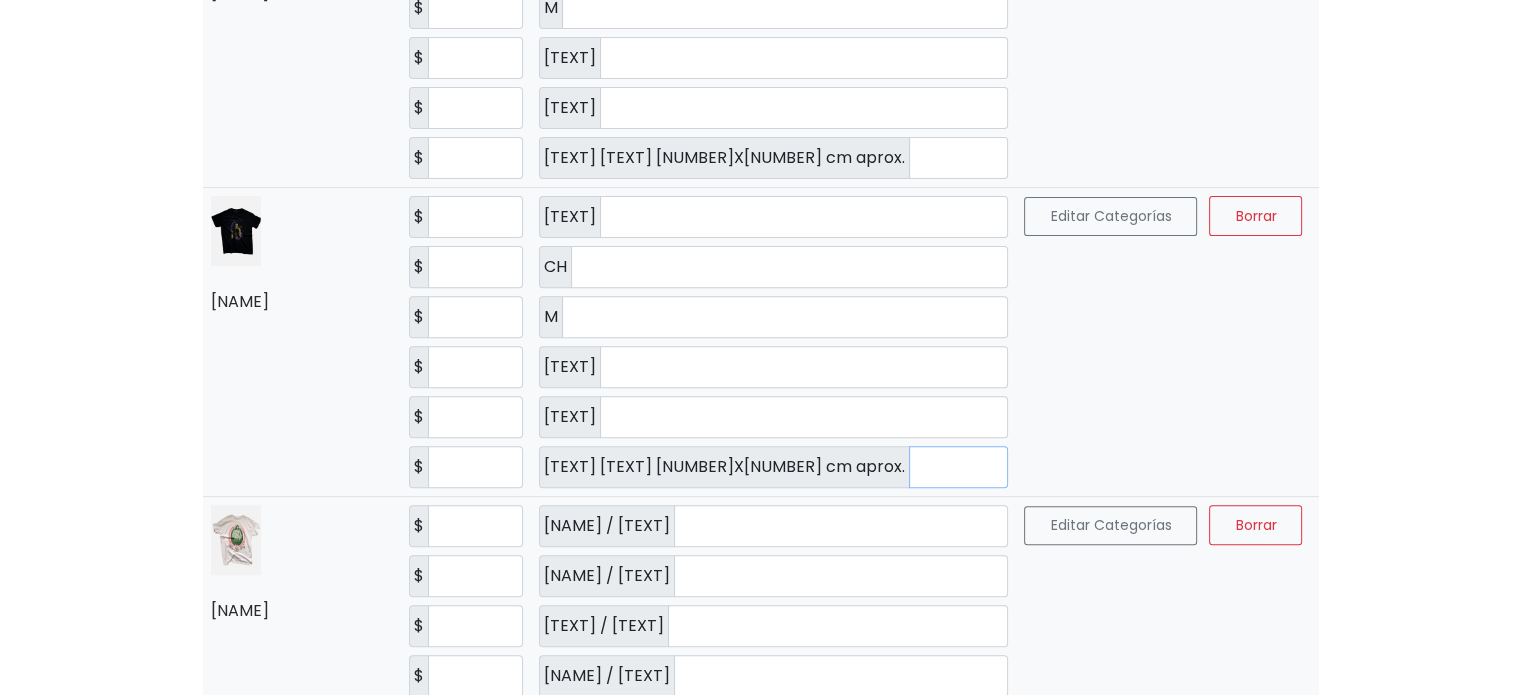 drag, startPoint x: 848, startPoint y: 466, endPoint x: 800, endPoint y: 472, distance: 48.373547 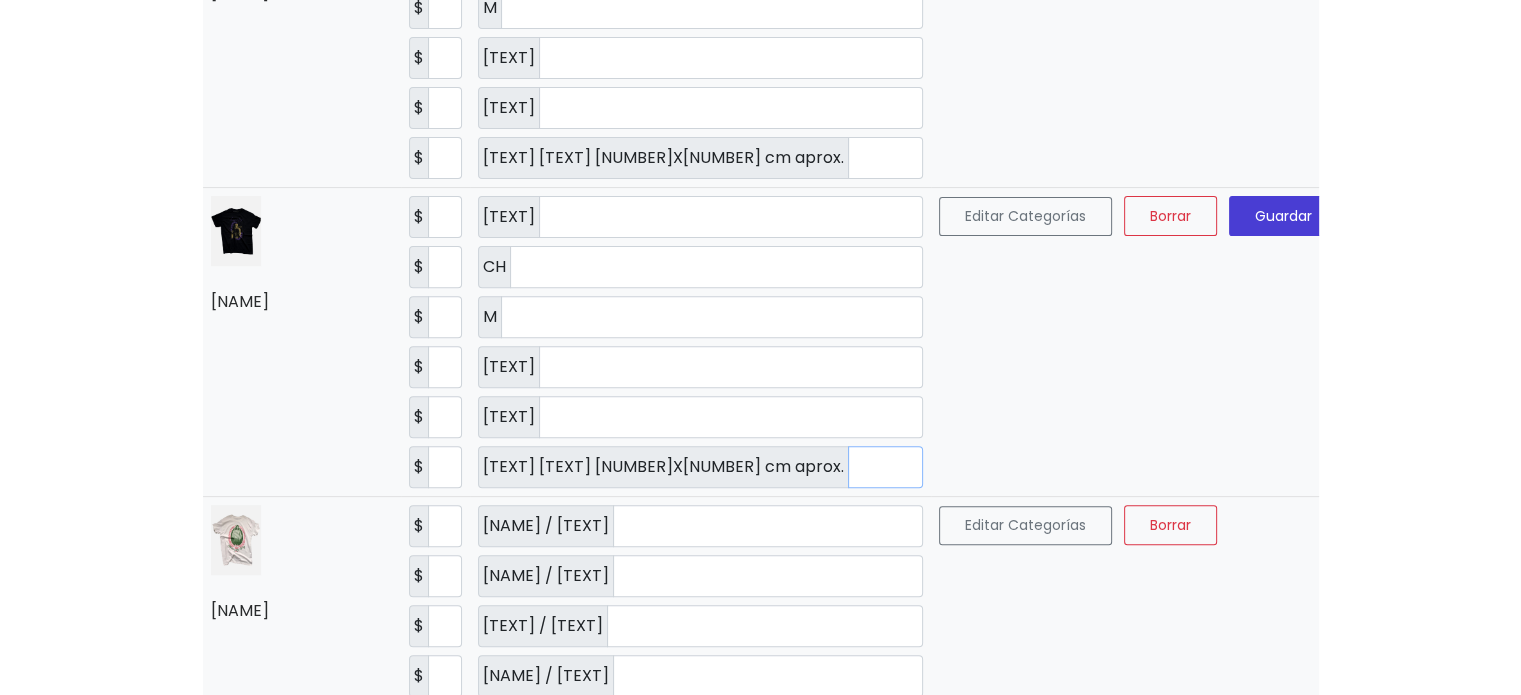 scroll, scrollTop: 0, scrollLeft: 0, axis: both 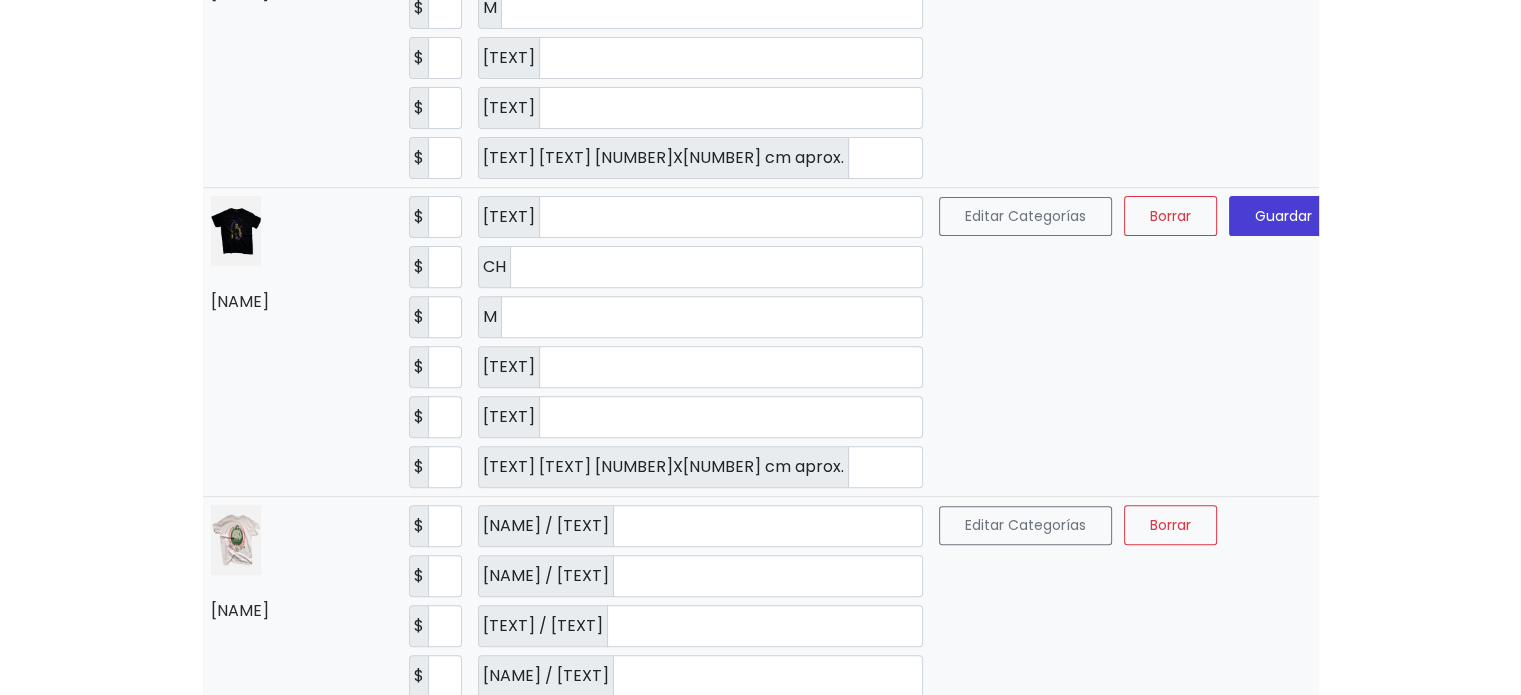 click on "Editar Categorías
Borrar
Guardar" at bounding box center [1138, 342] 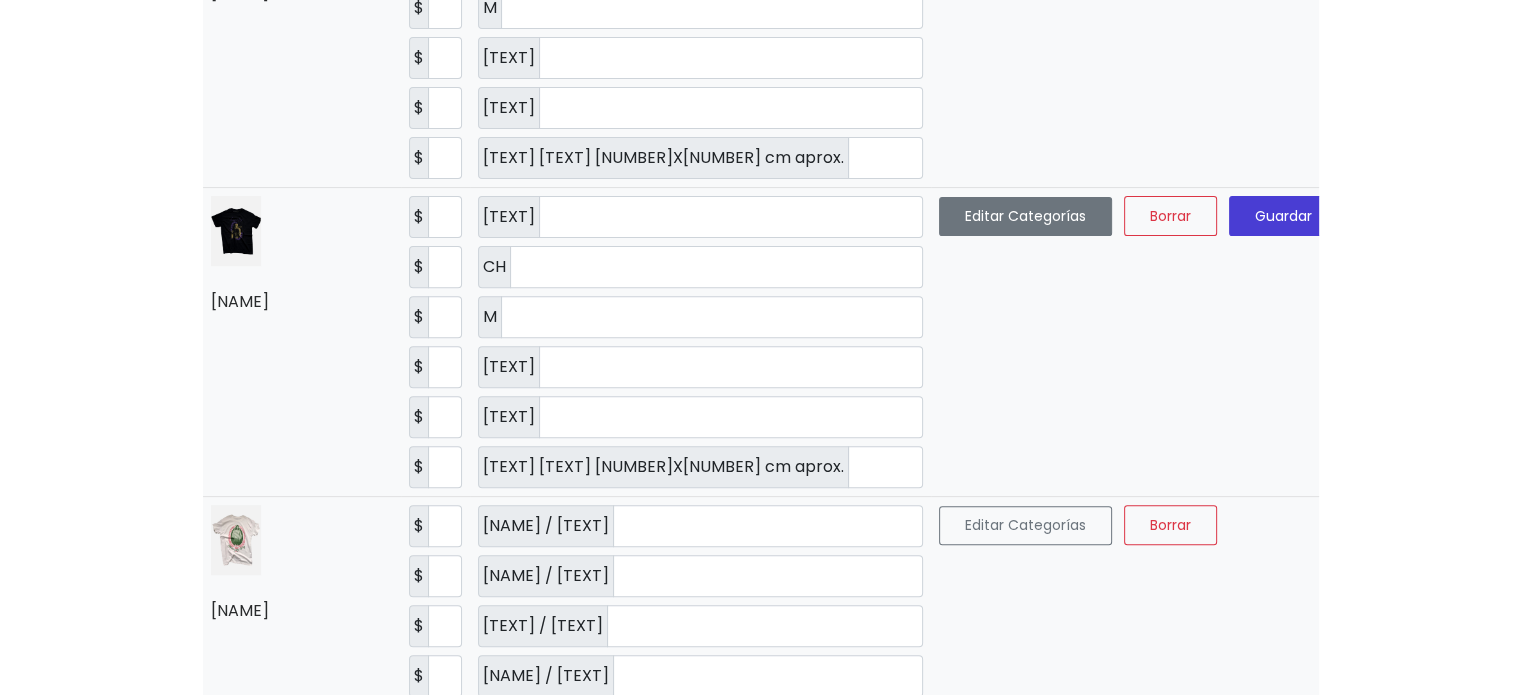 click on "Editar Categorías" at bounding box center (1025, 216) 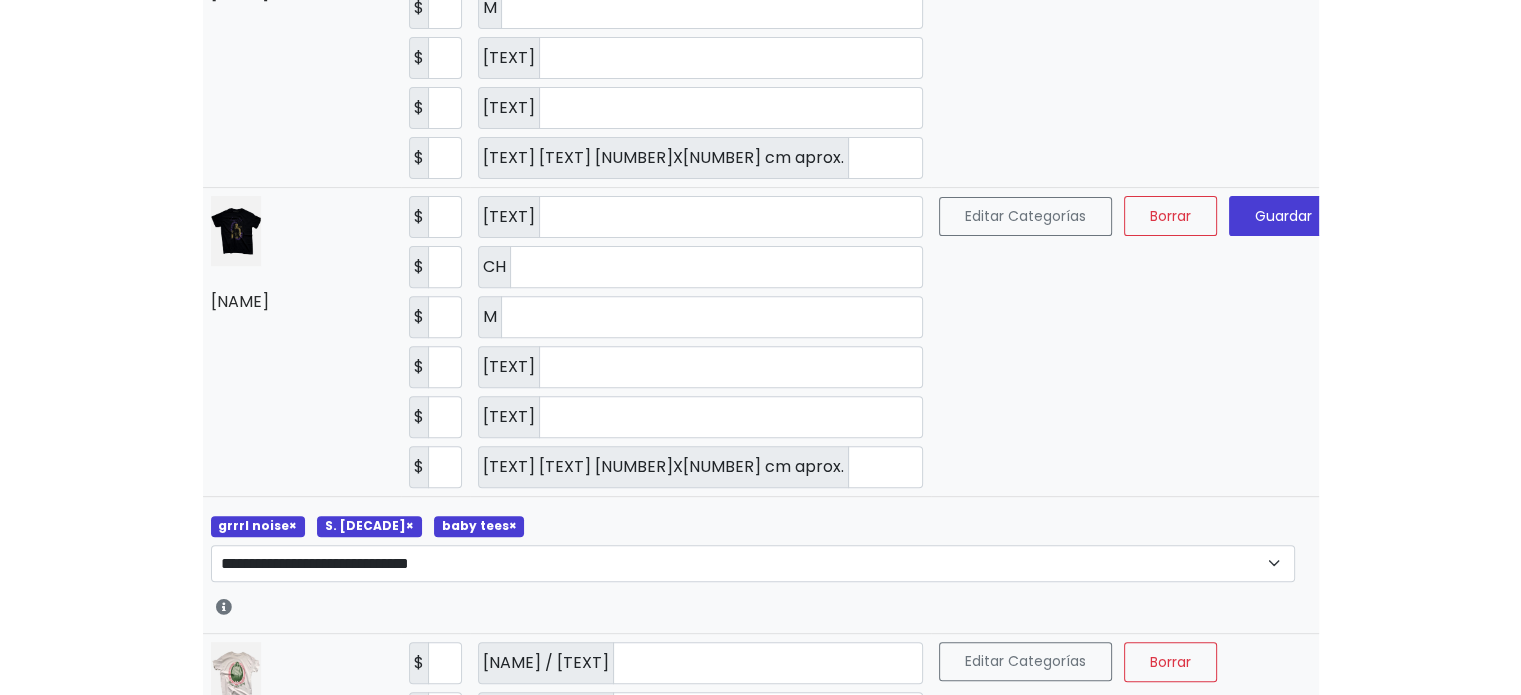 click on "×" at bounding box center (512, 525) 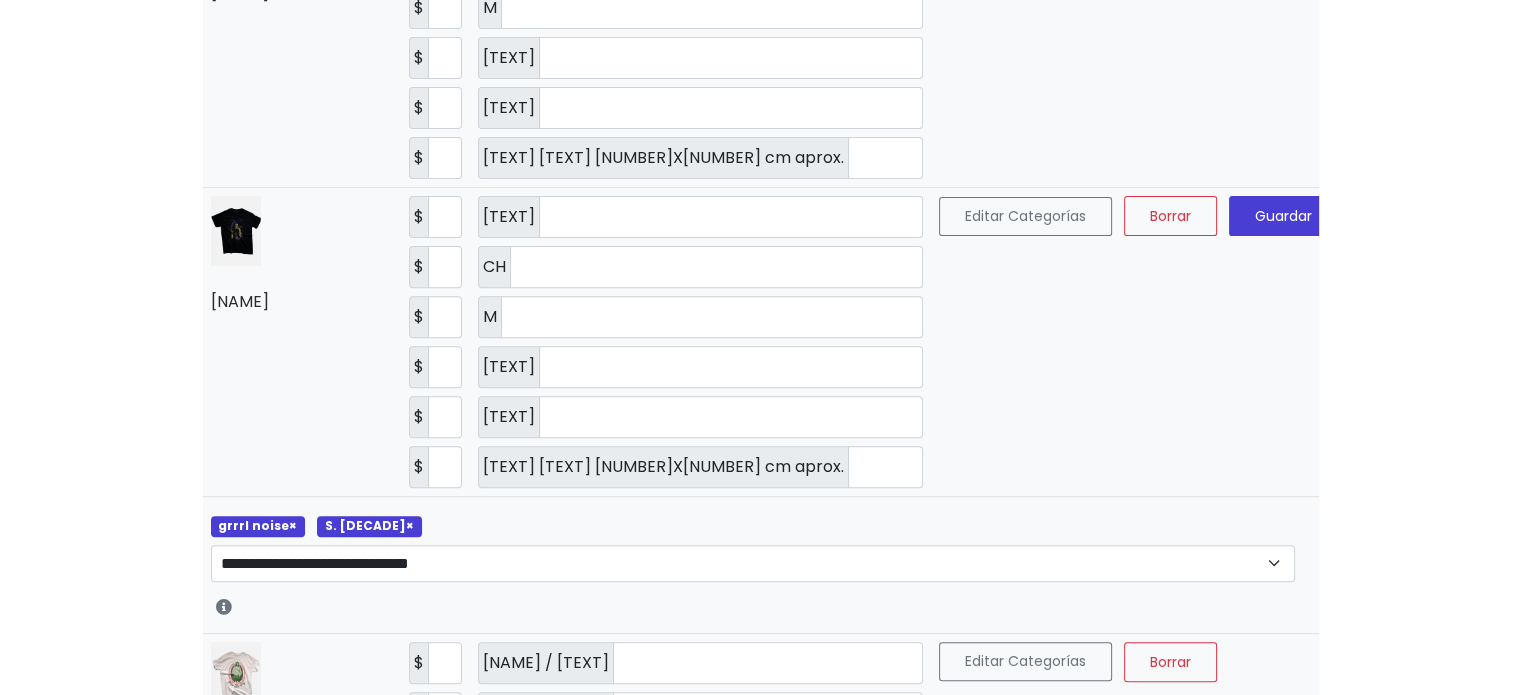 click on "Guardar" at bounding box center (1283, 216) 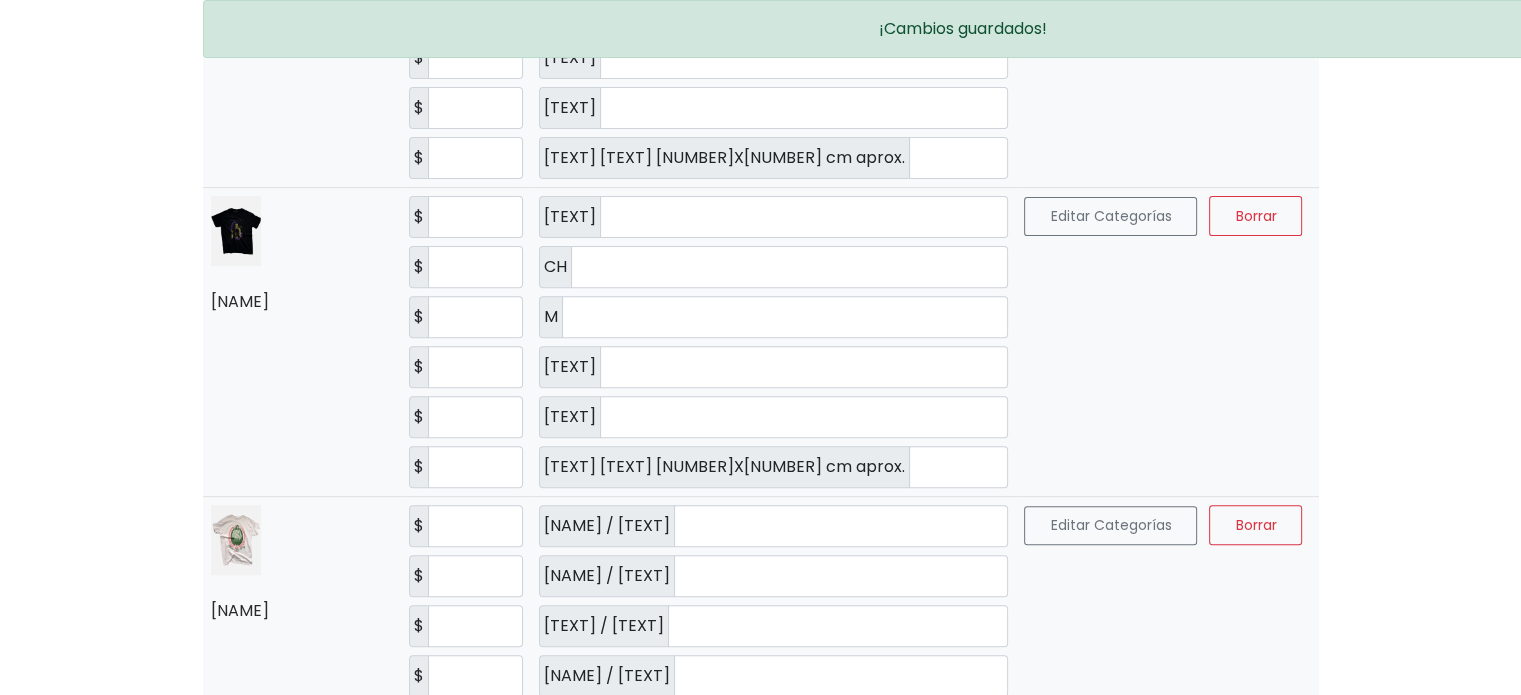 scroll, scrollTop: 0, scrollLeft: 0, axis: both 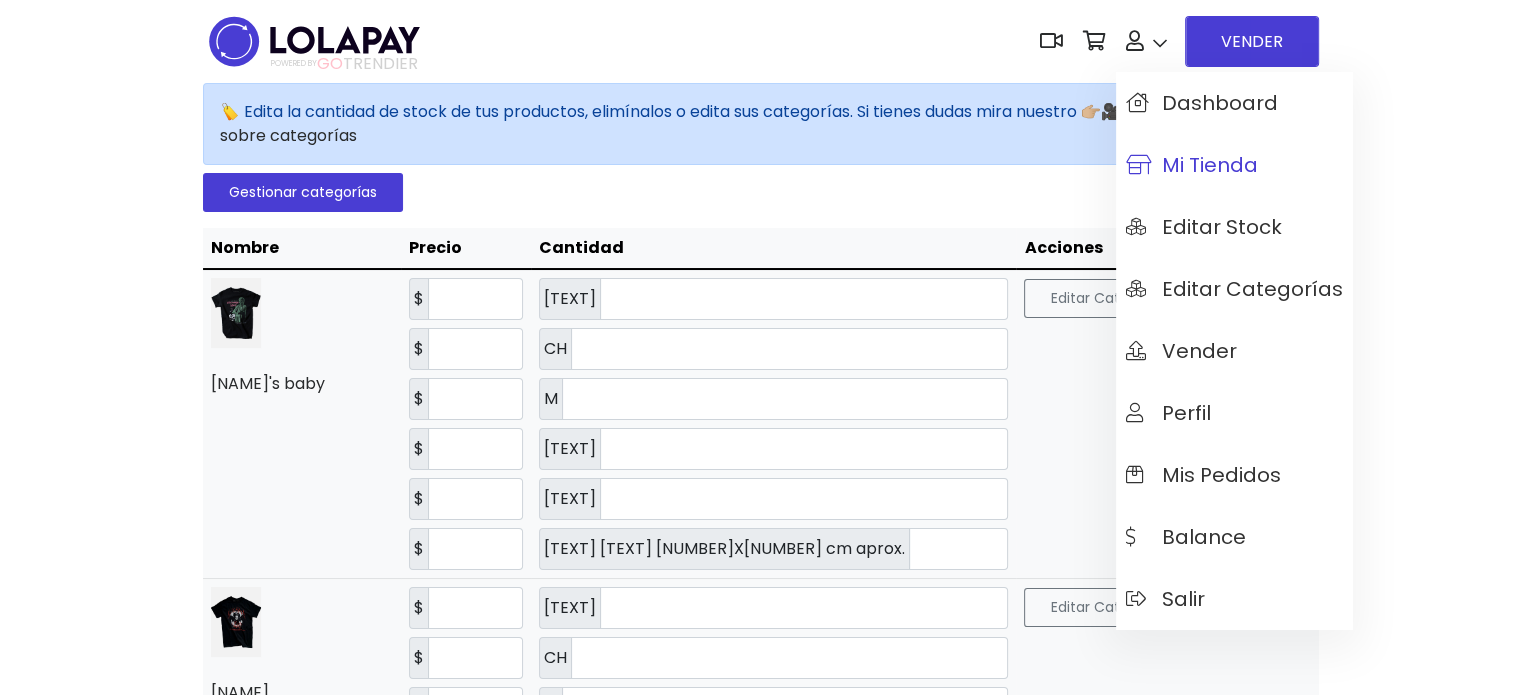 click on "Mi tienda" at bounding box center (1192, 165) 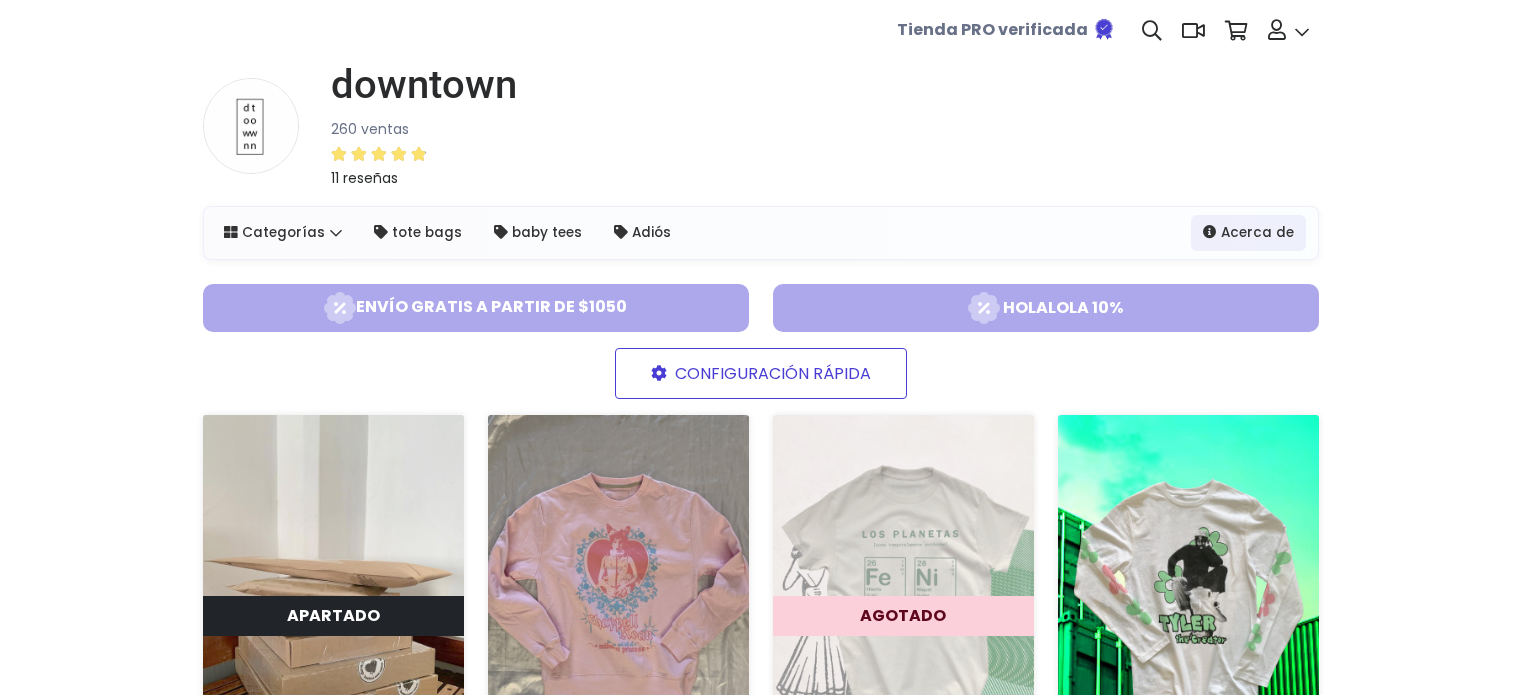 scroll, scrollTop: 0, scrollLeft: 0, axis: both 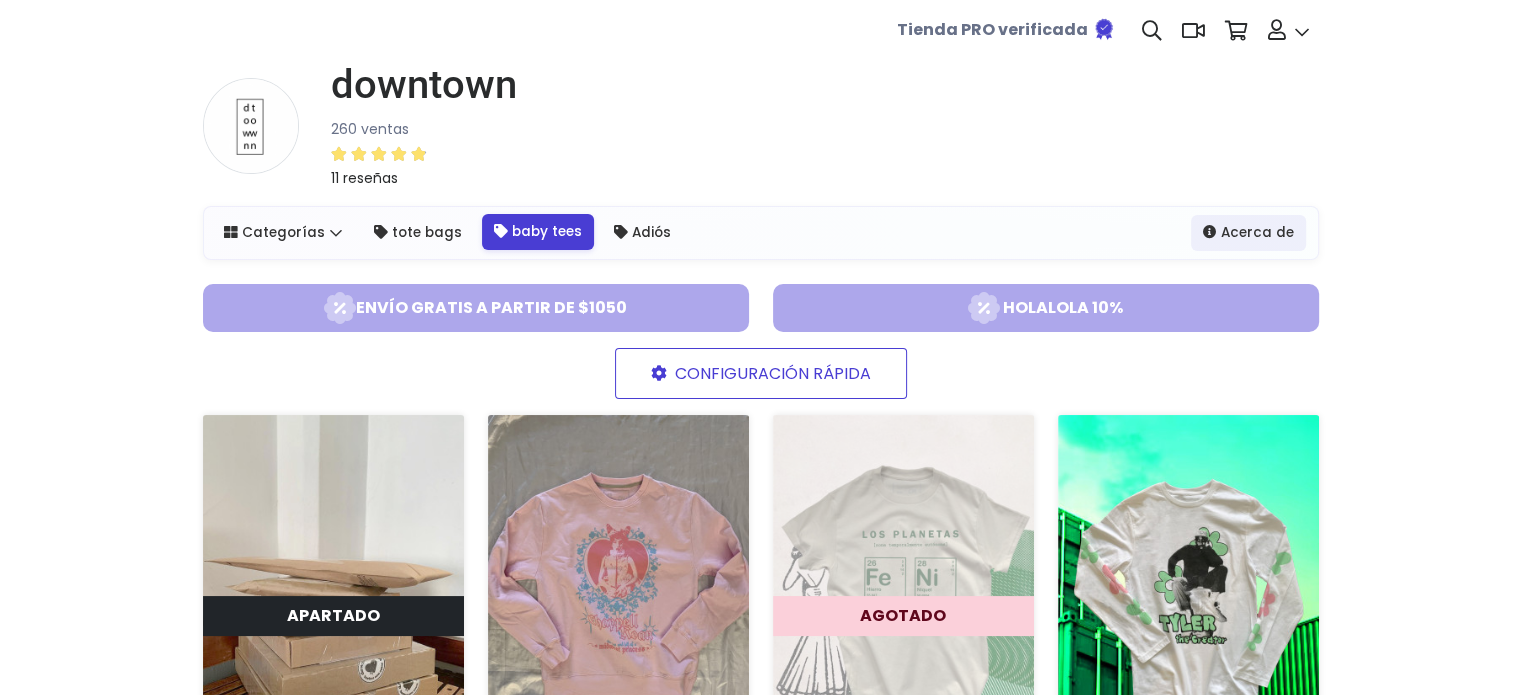 click on "baby tees" at bounding box center (538, 232) 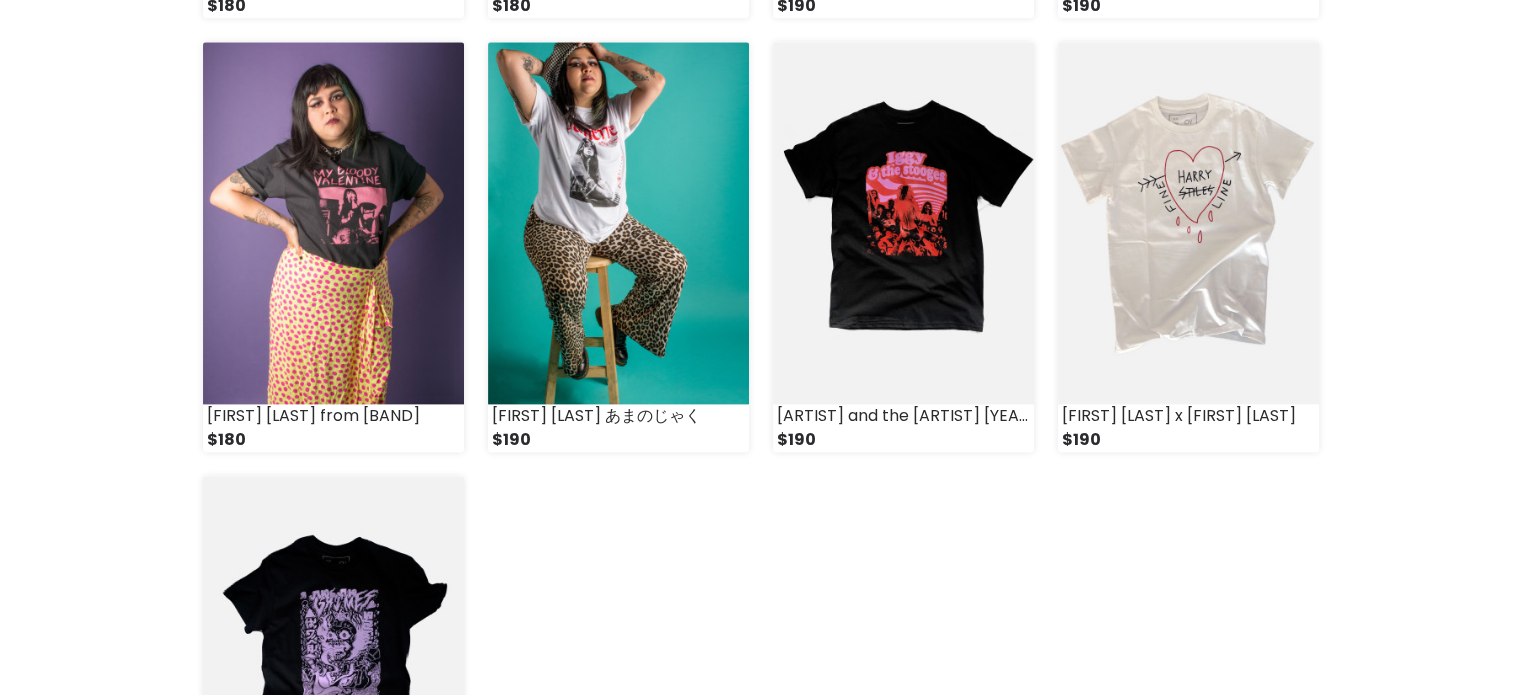 scroll, scrollTop: 2900, scrollLeft: 0, axis: vertical 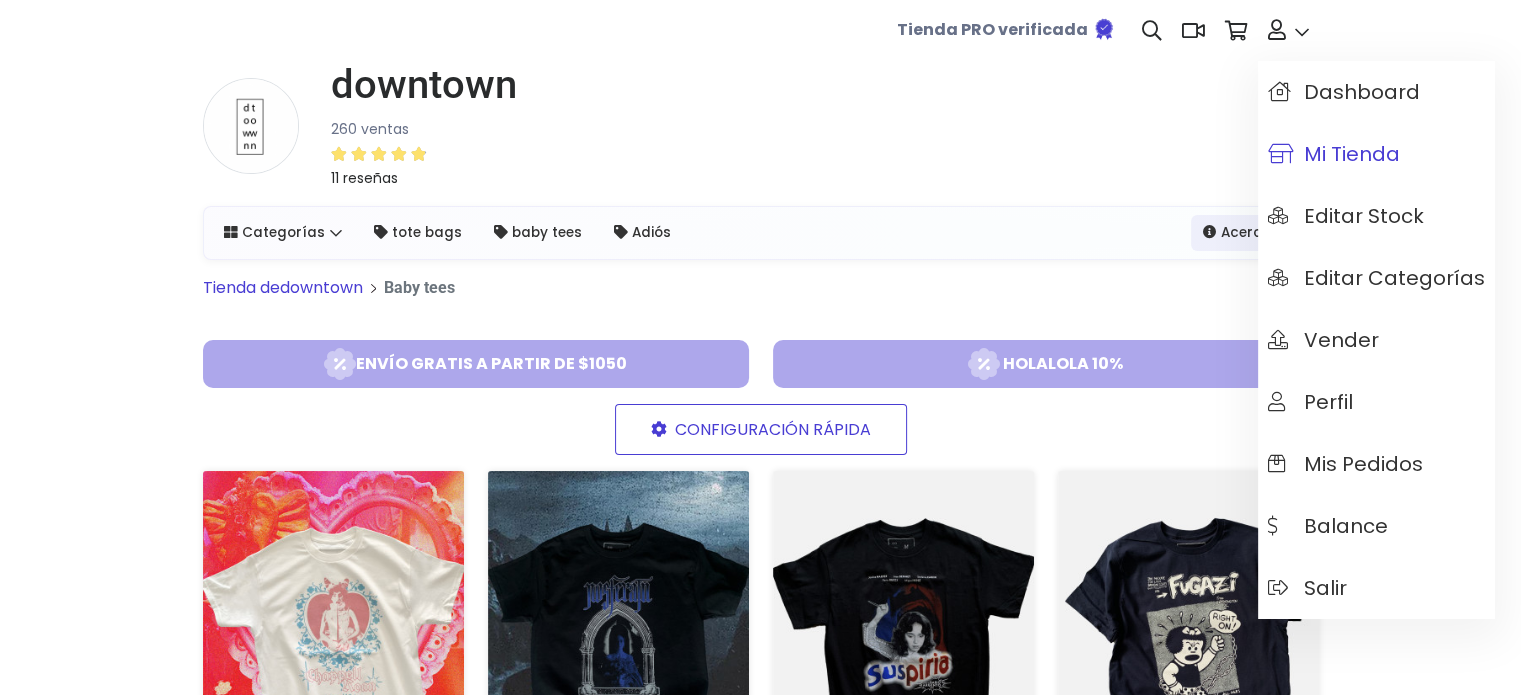 click on "Mi tienda" at bounding box center [1334, 154] 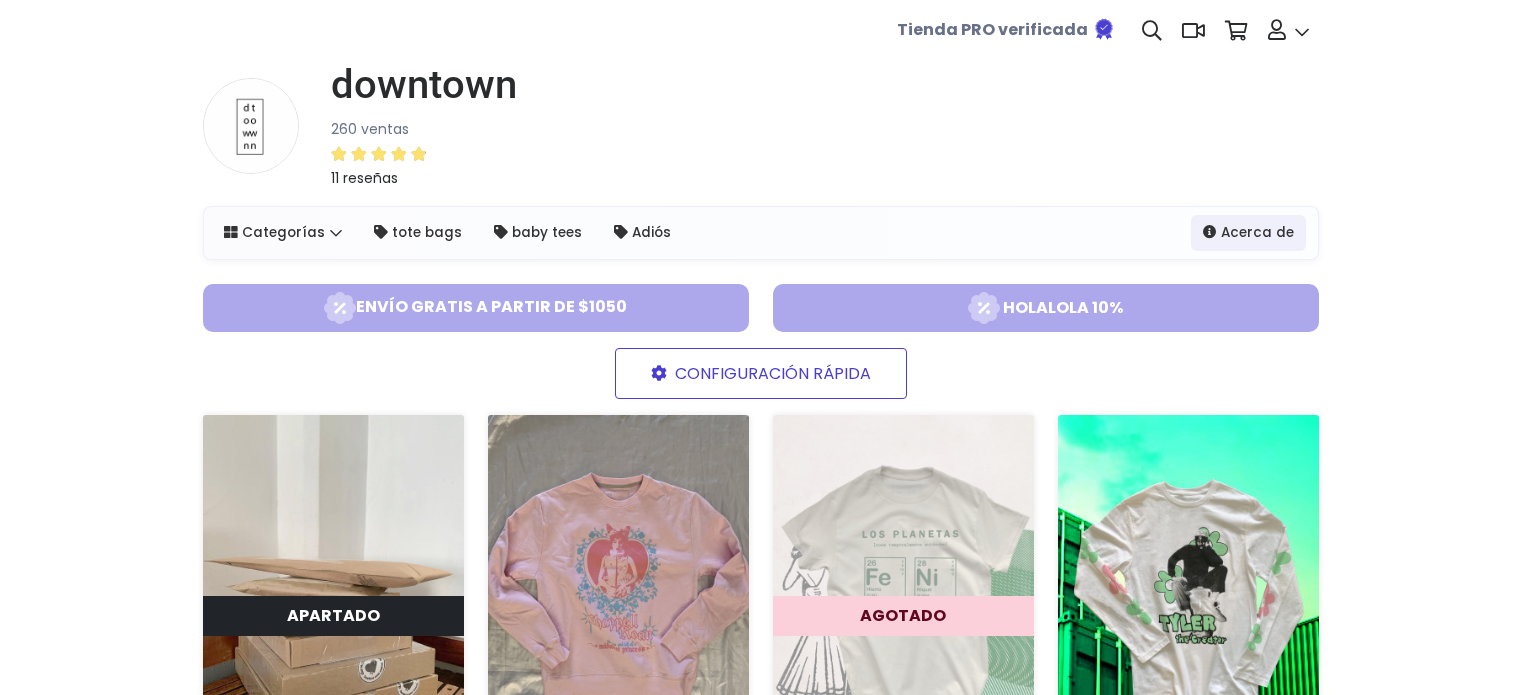 scroll, scrollTop: 0, scrollLeft: 0, axis: both 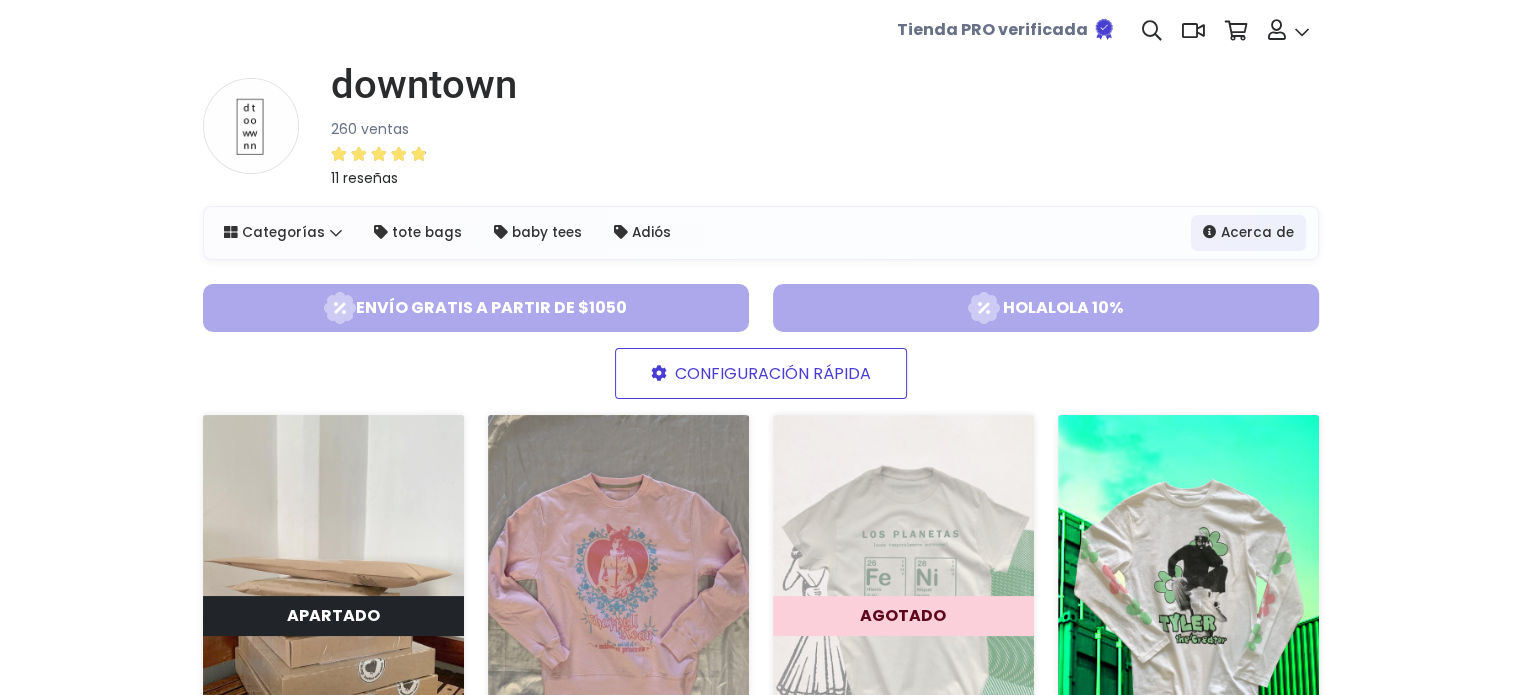 click on "Tienda PRO verificada" at bounding box center (992, 29) 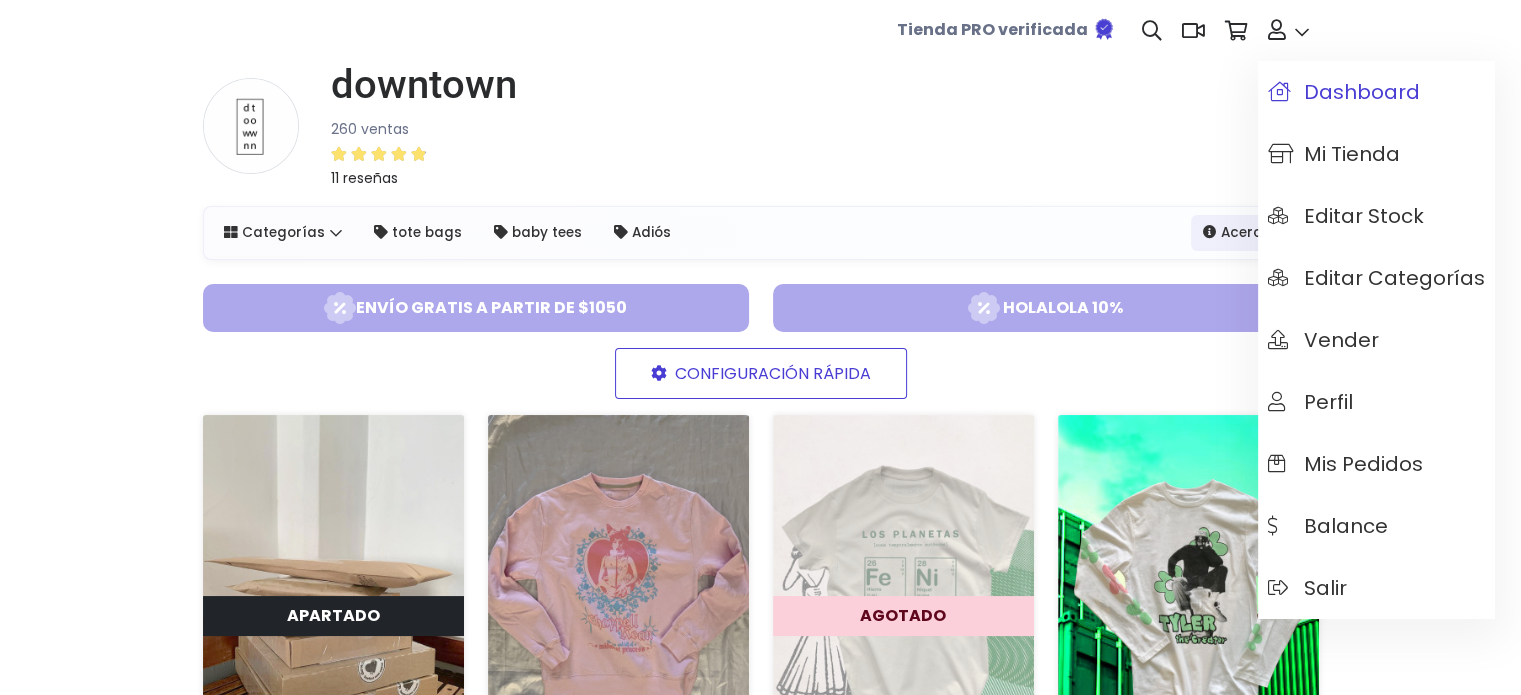 click on "Dashboard" at bounding box center [1344, 92] 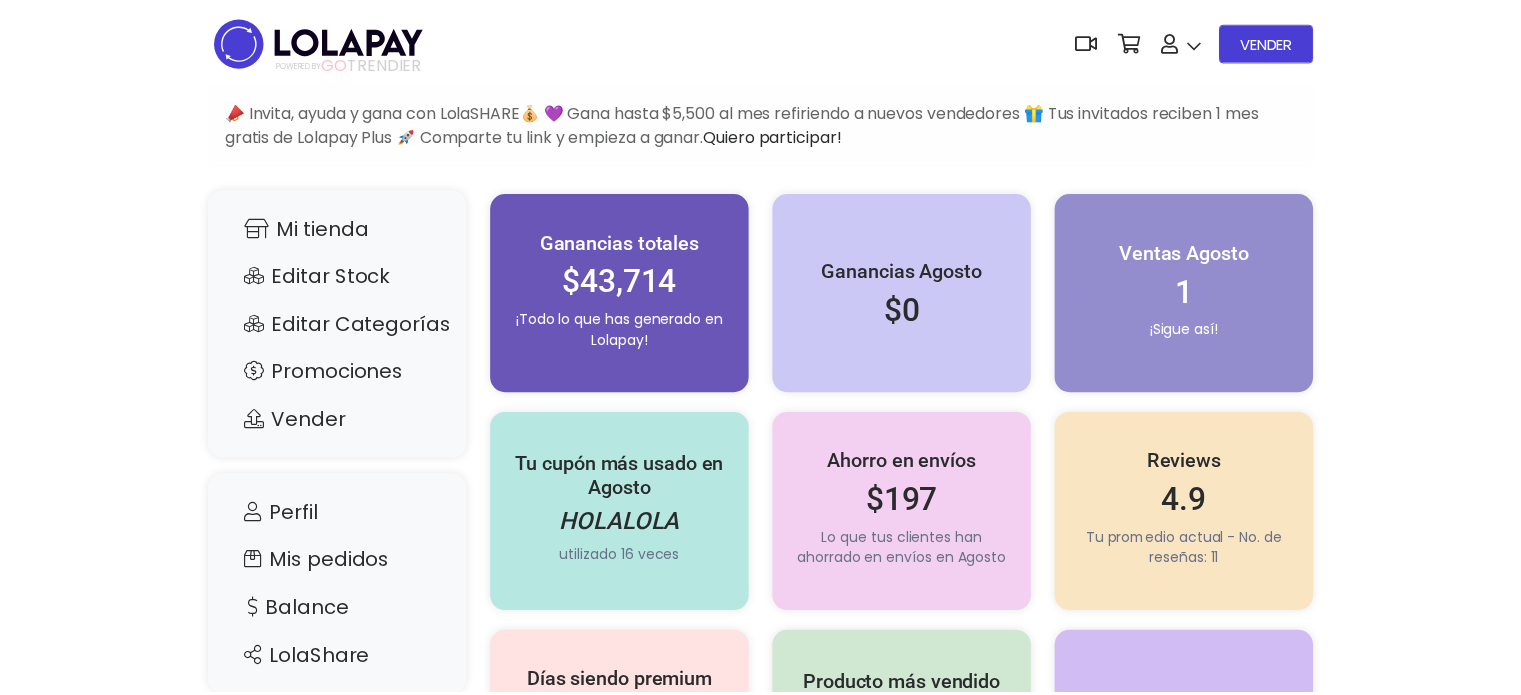 scroll, scrollTop: 0, scrollLeft: 0, axis: both 